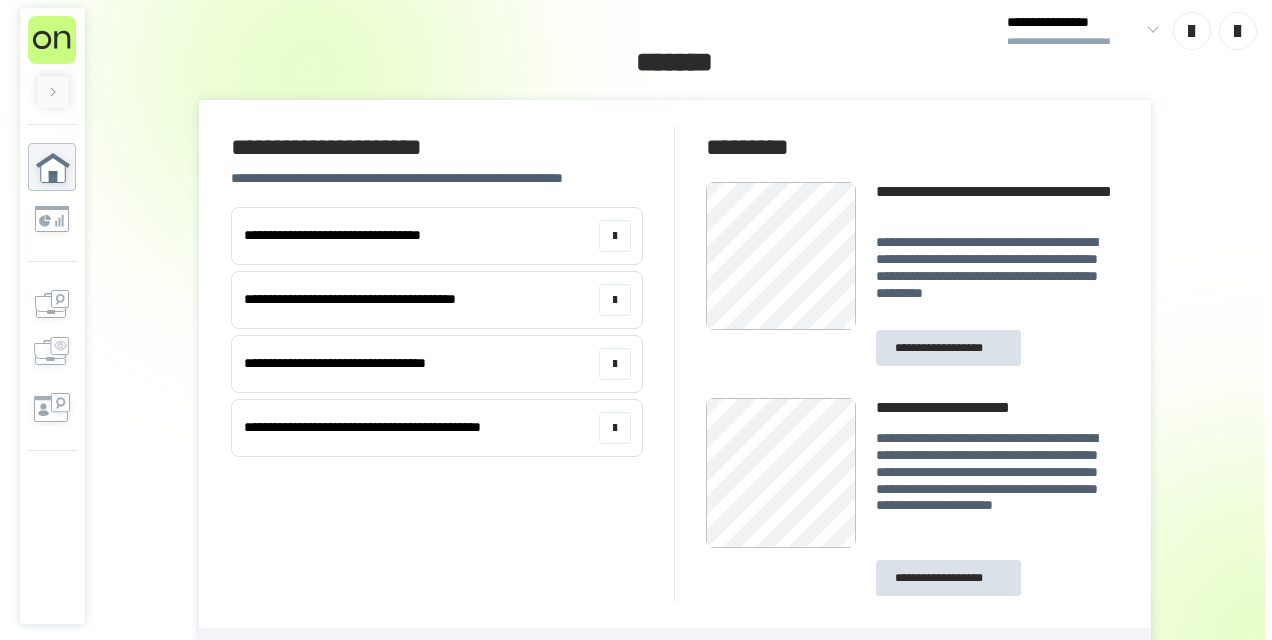 scroll, scrollTop: 0, scrollLeft: 0, axis: both 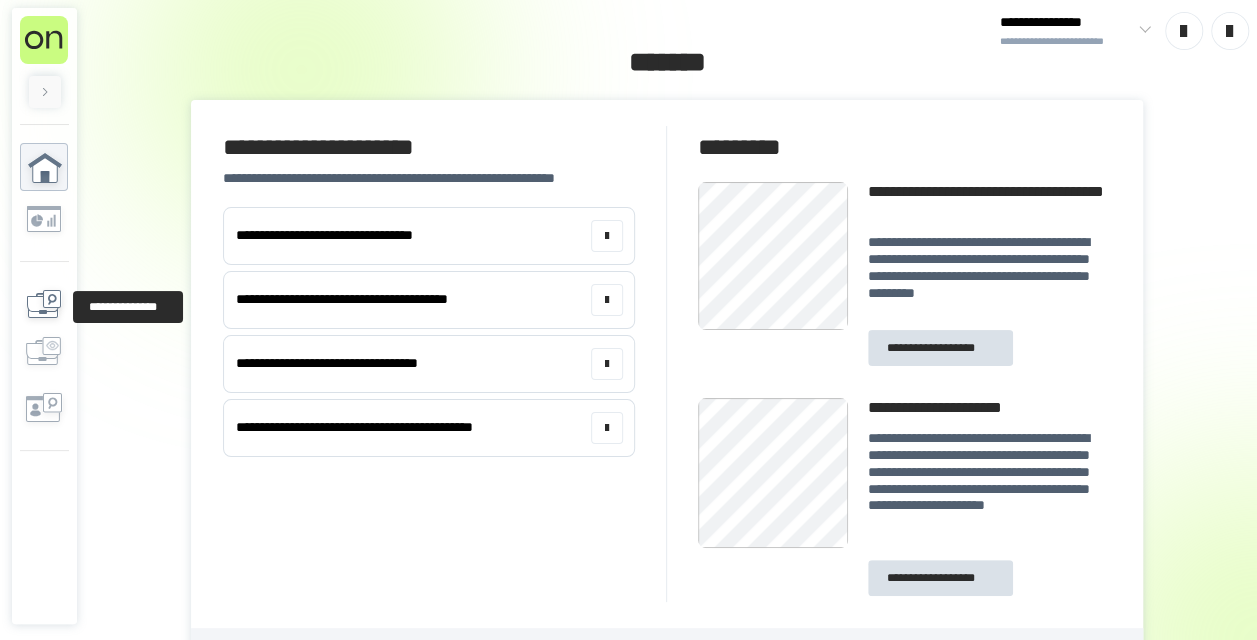 click 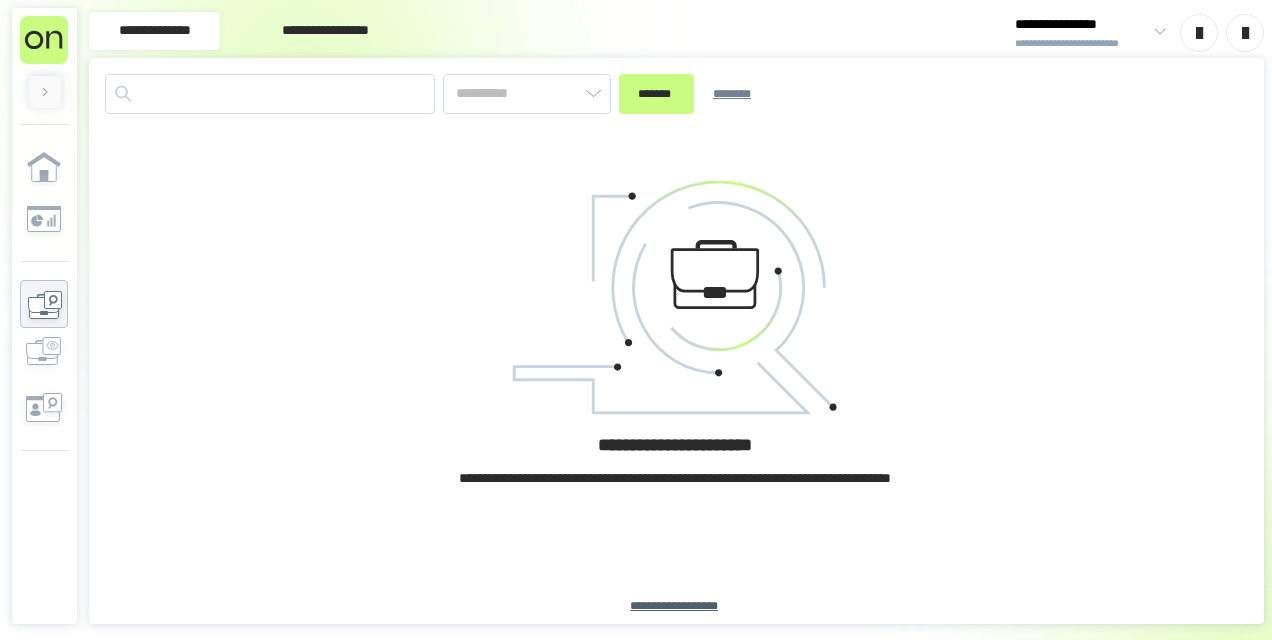 type on "*******" 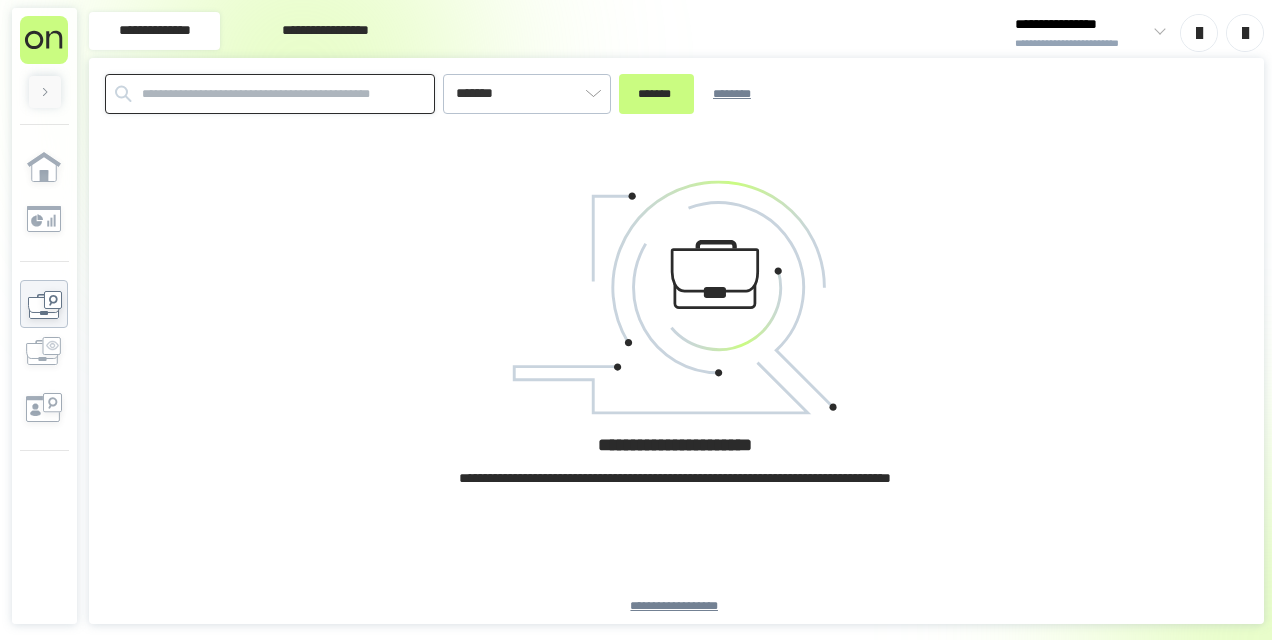 click at bounding box center (270, 94) 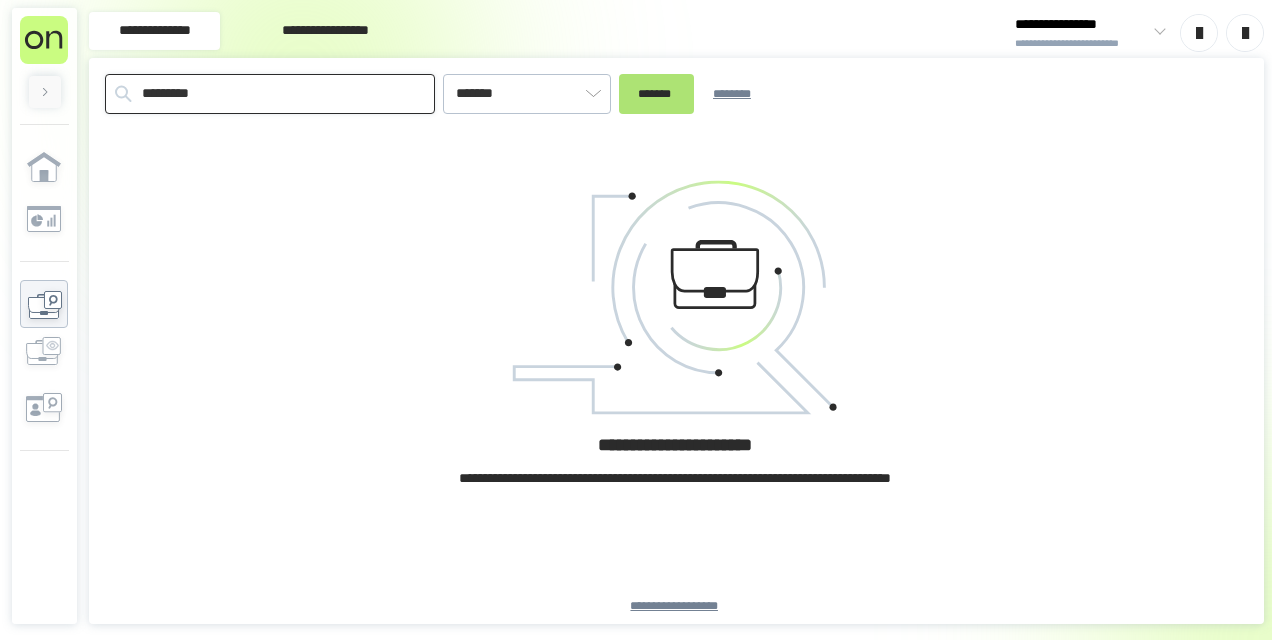 type on "*********" 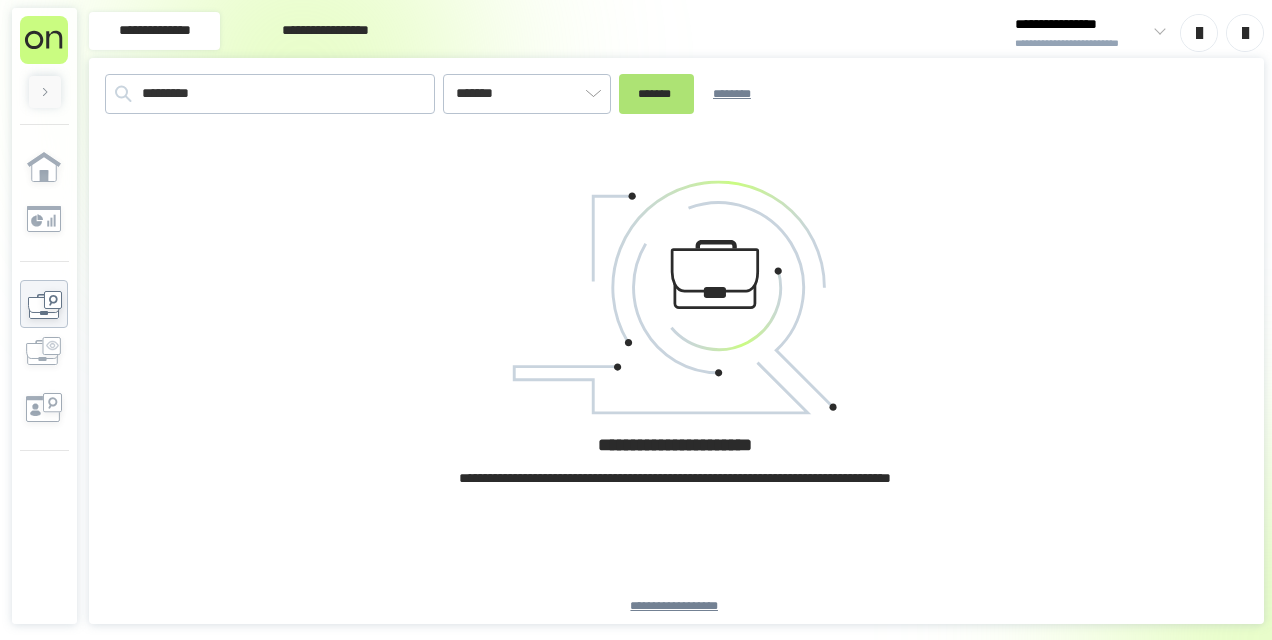 click on "*******" at bounding box center [656, 94] 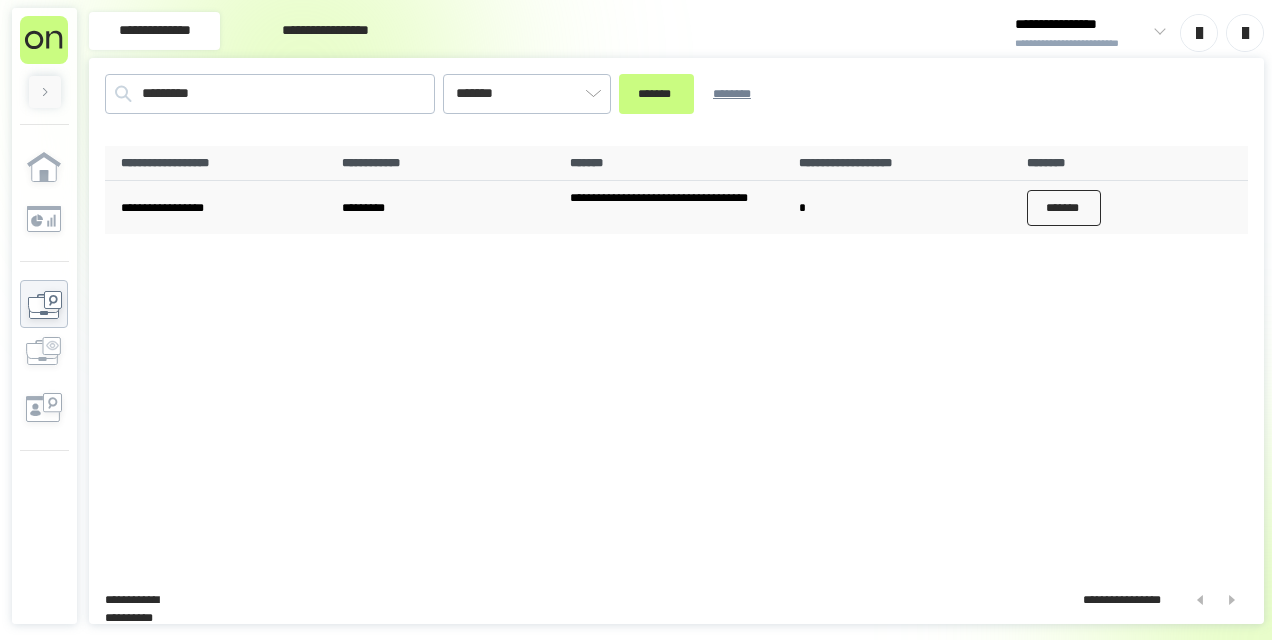 click on "*******" at bounding box center (1064, 208) 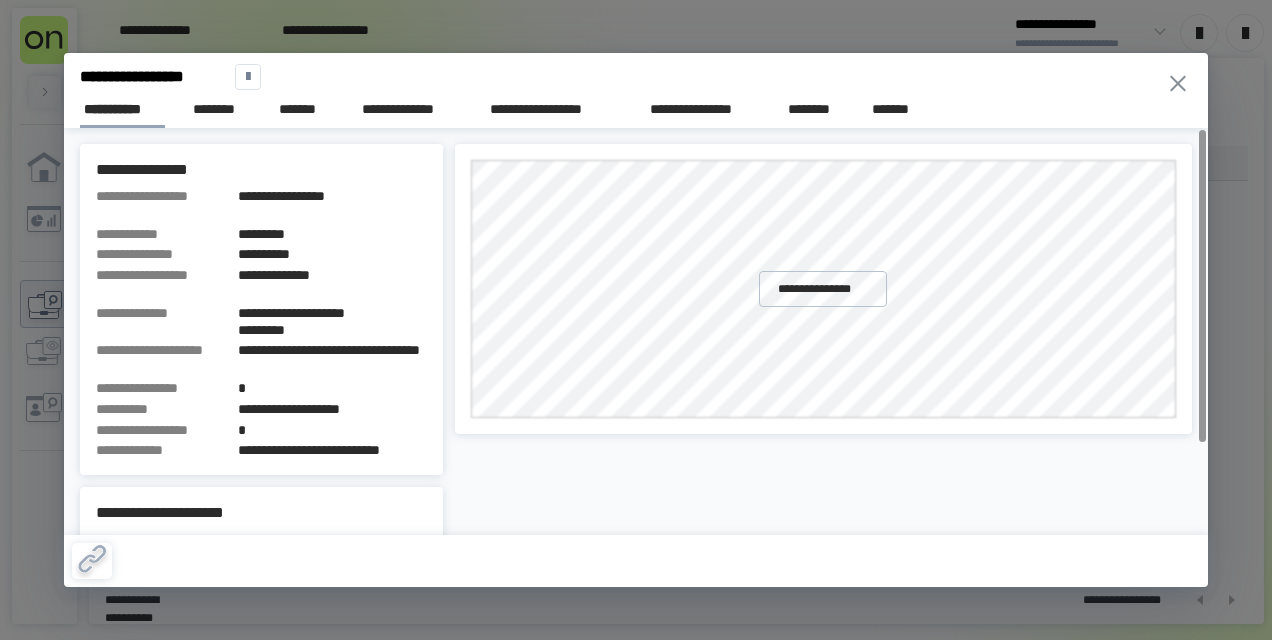 type 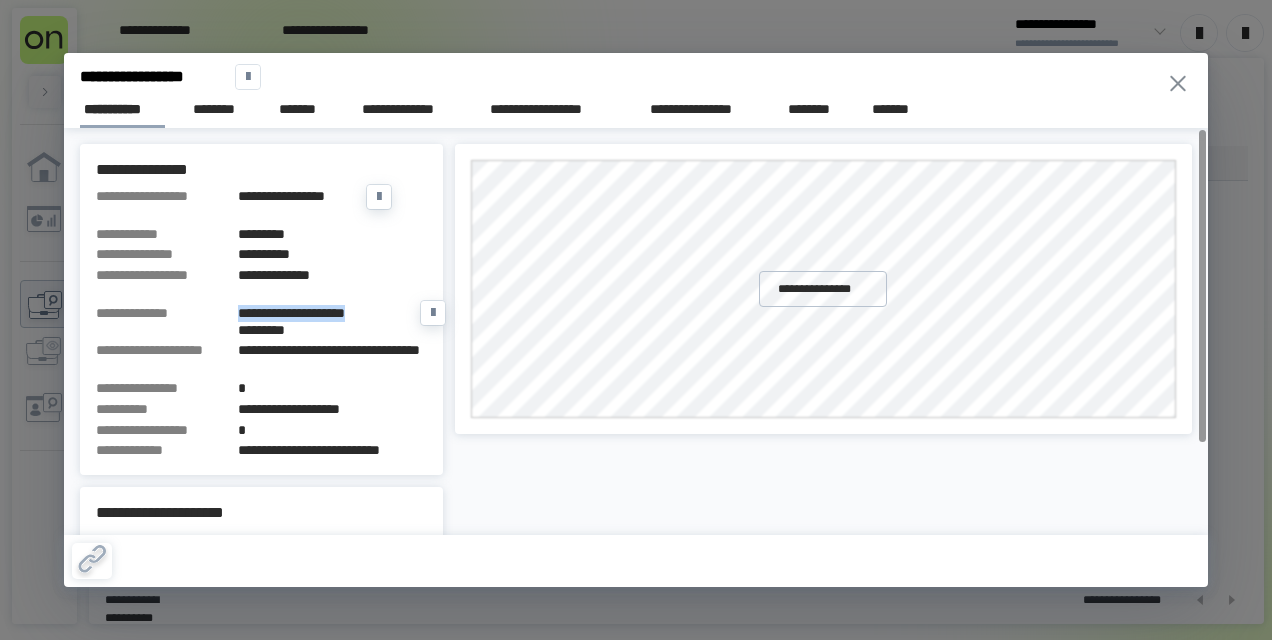 drag, startPoint x: 241, startPoint y: 309, endPoint x: 408, endPoint y: 318, distance: 167.24234 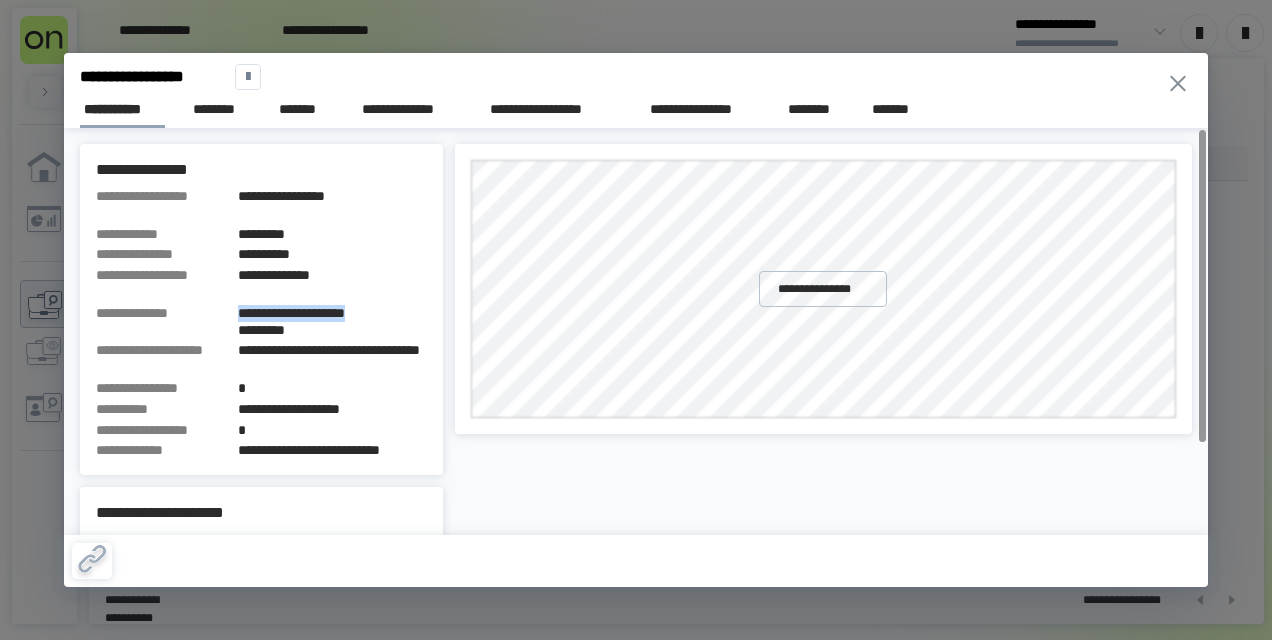 click 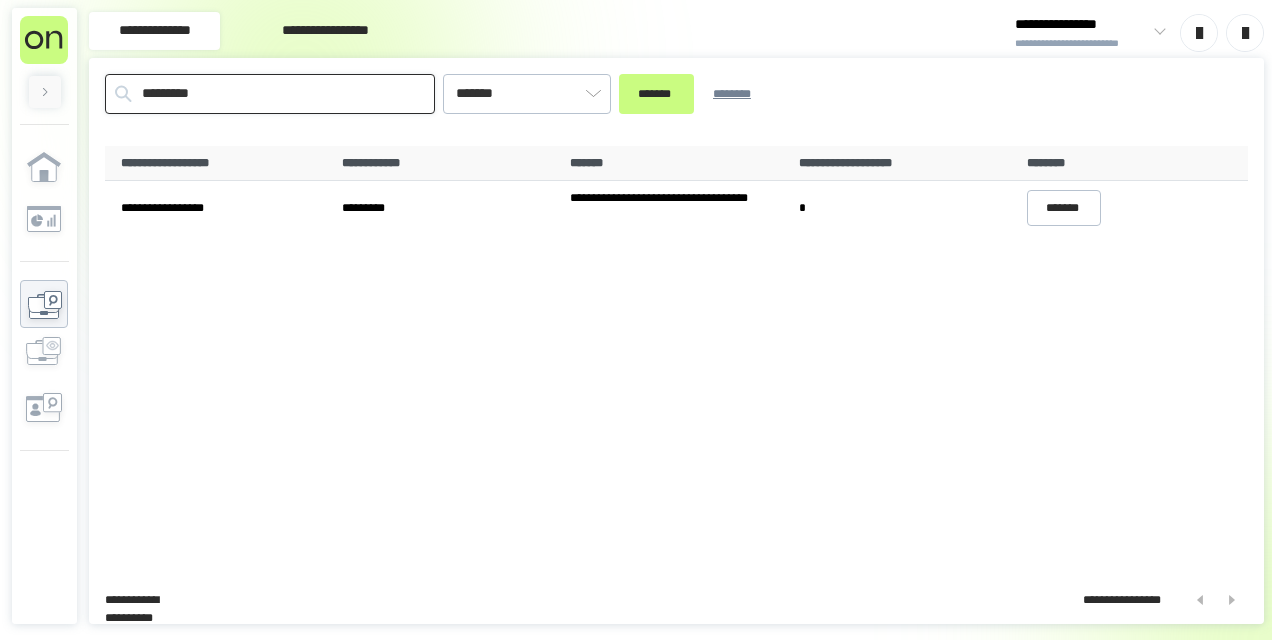drag, startPoint x: 226, startPoint y: 96, endPoint x: 0, endPoint y: 114, distance: 226.71568 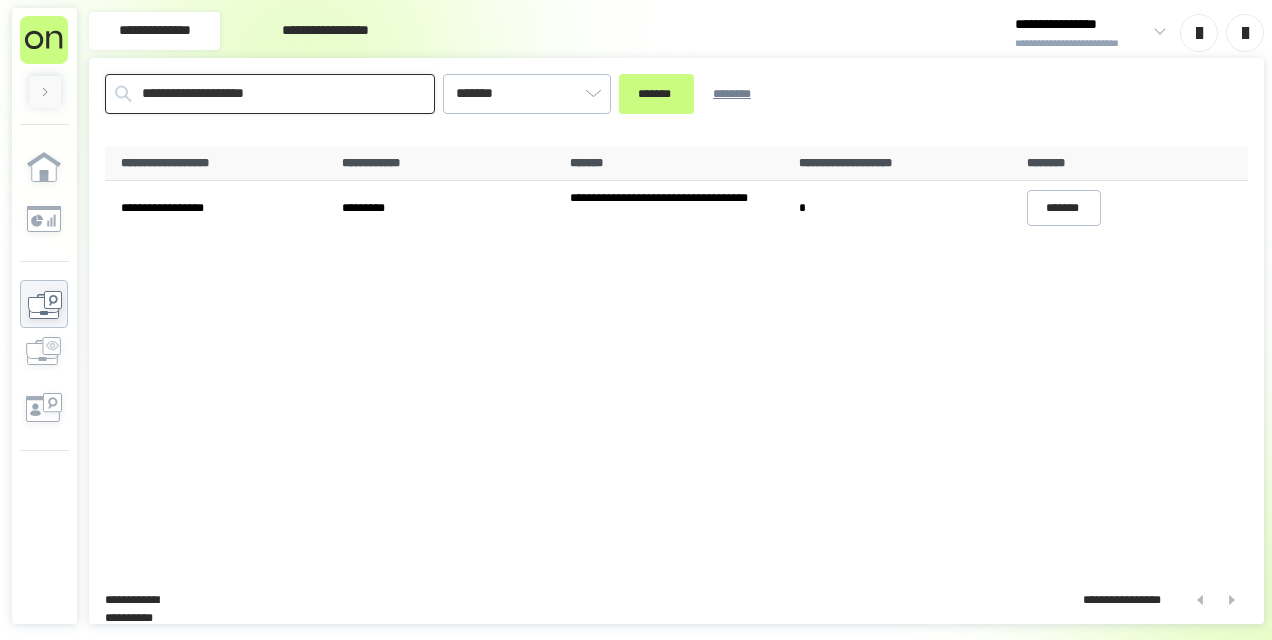 type on "**********" 